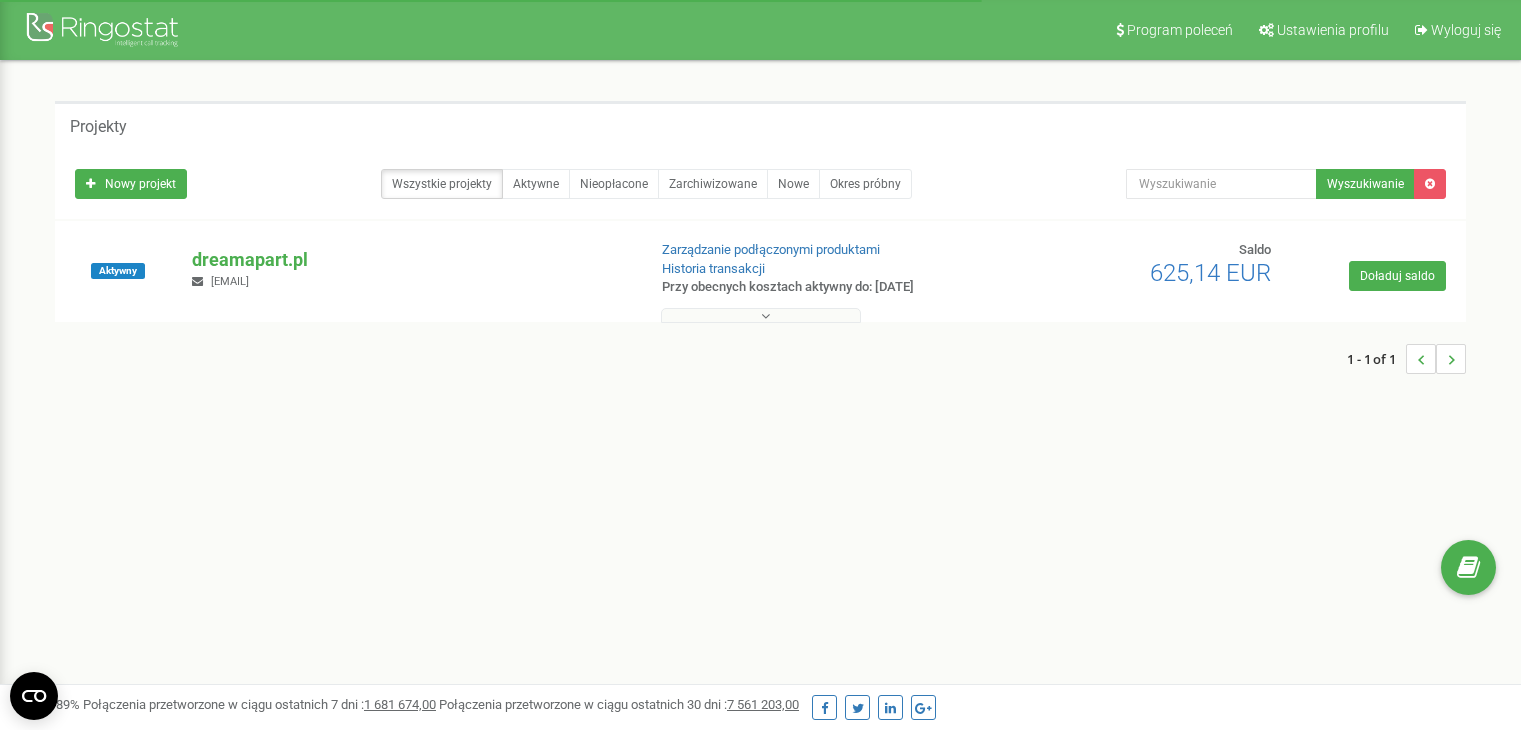 scroll, scrollTop: 0, scrollLeft: 0, axis: both 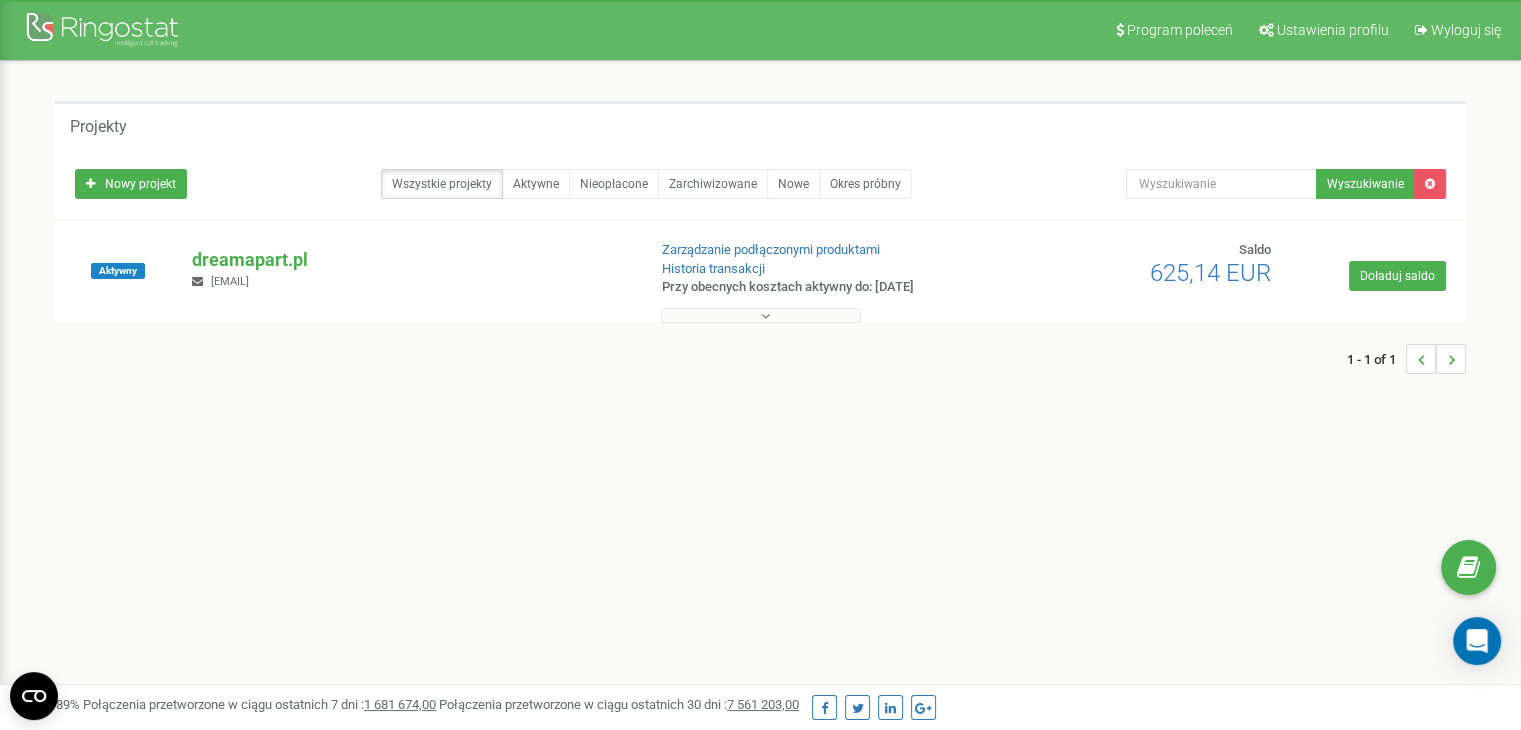 click on "Projekty" at bounding box center [760, 125] 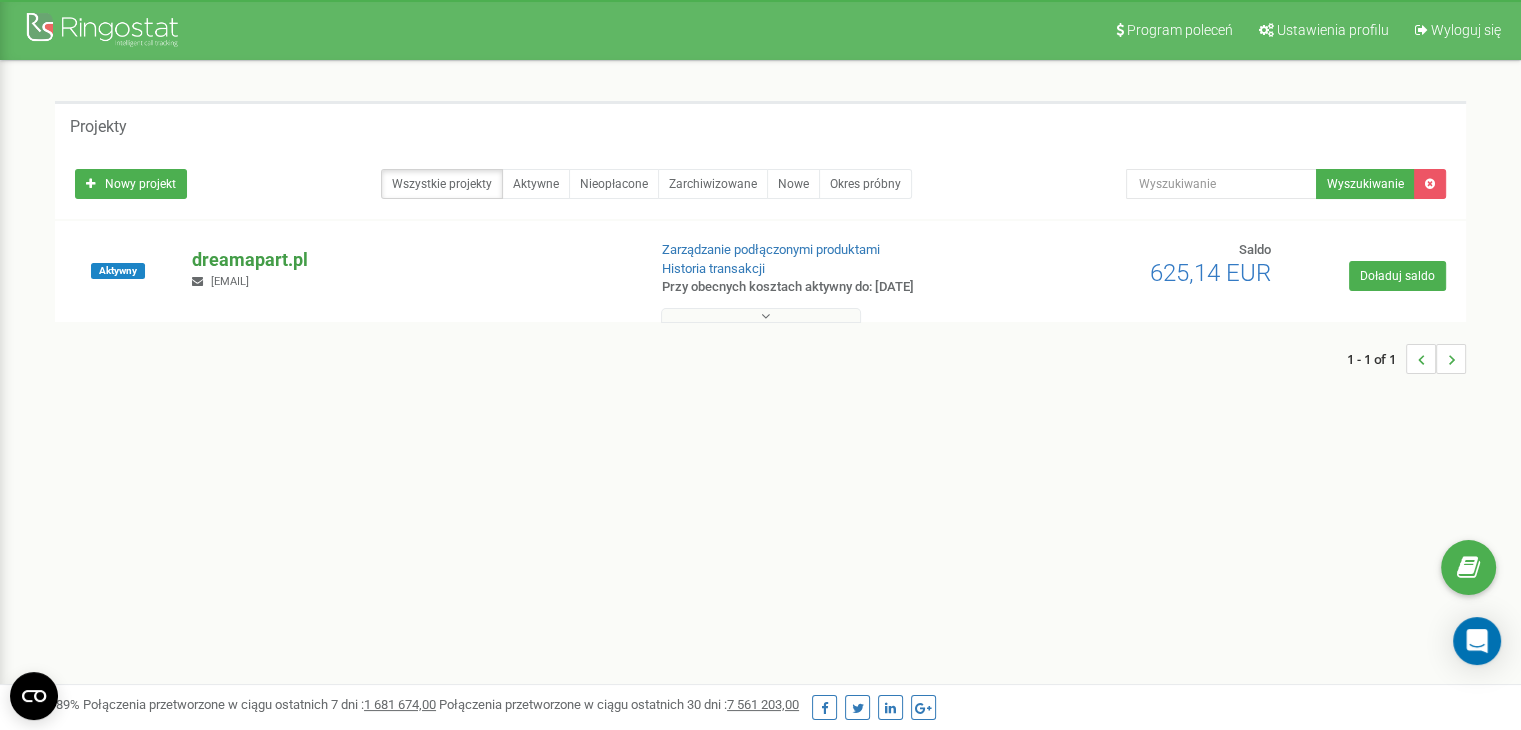 click on "dreamapart.pl" at bounding box center (410, 260) 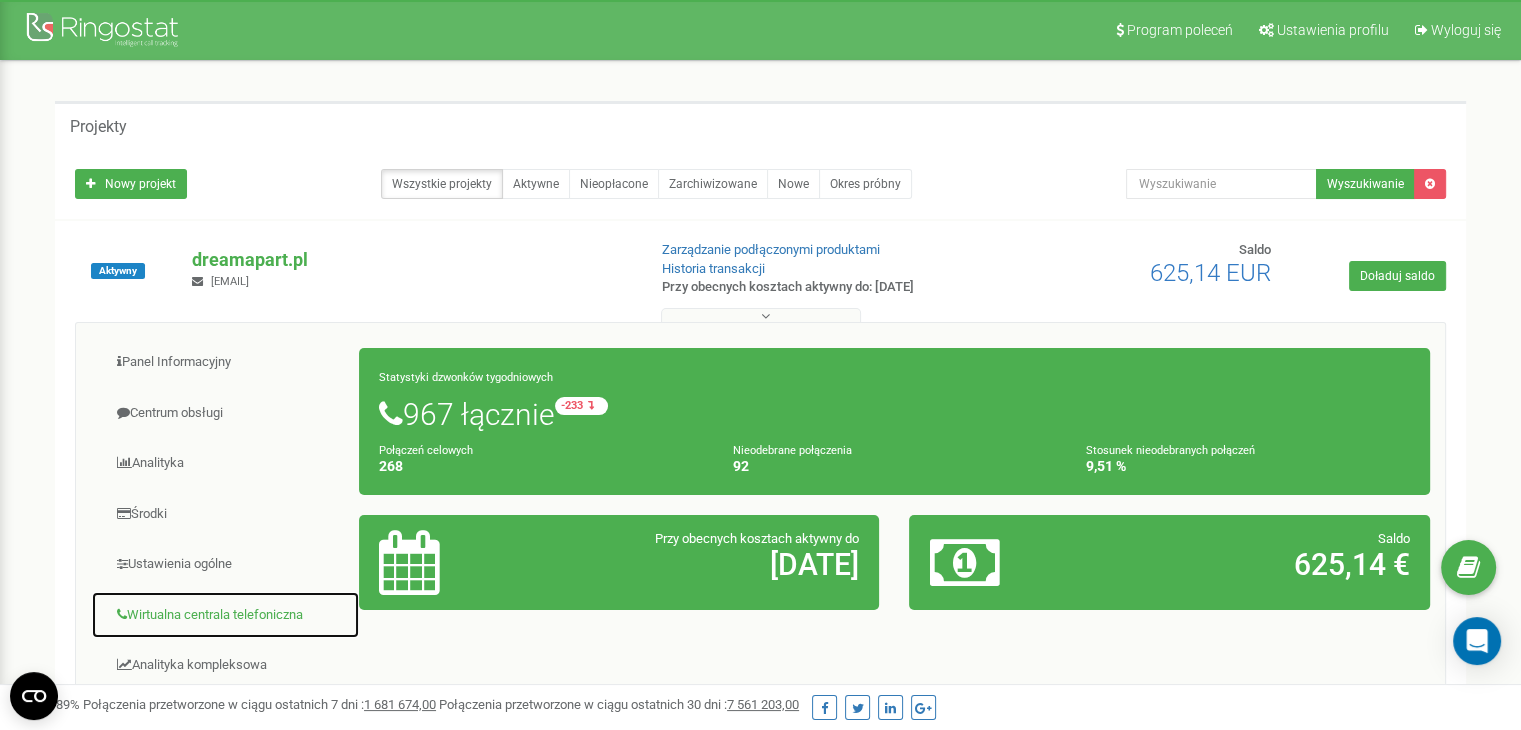 click on "Wirtualna centrala telefoniczna" at bounding box center [225, 615] 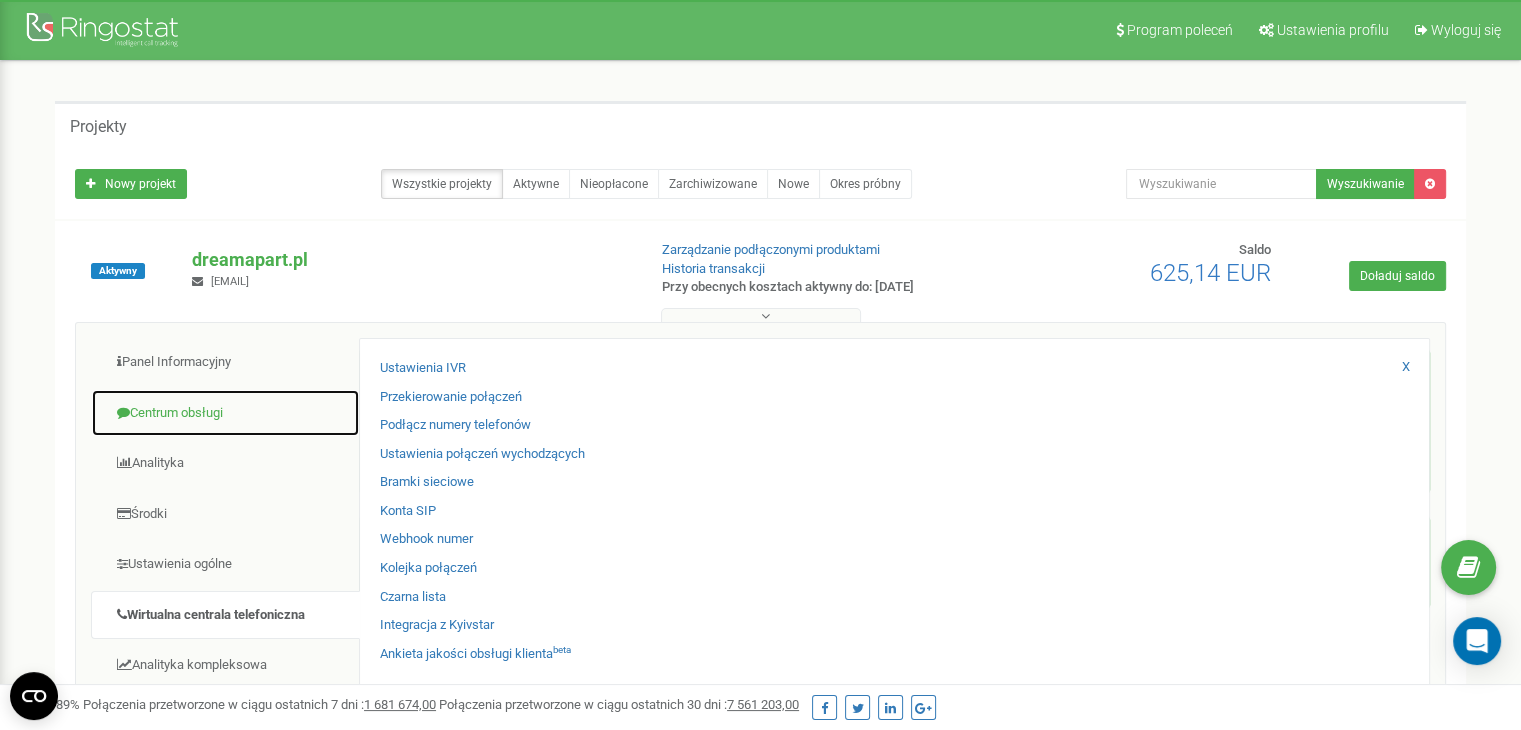 click on "Centrum obsługi" at bounding box center [225, 413] 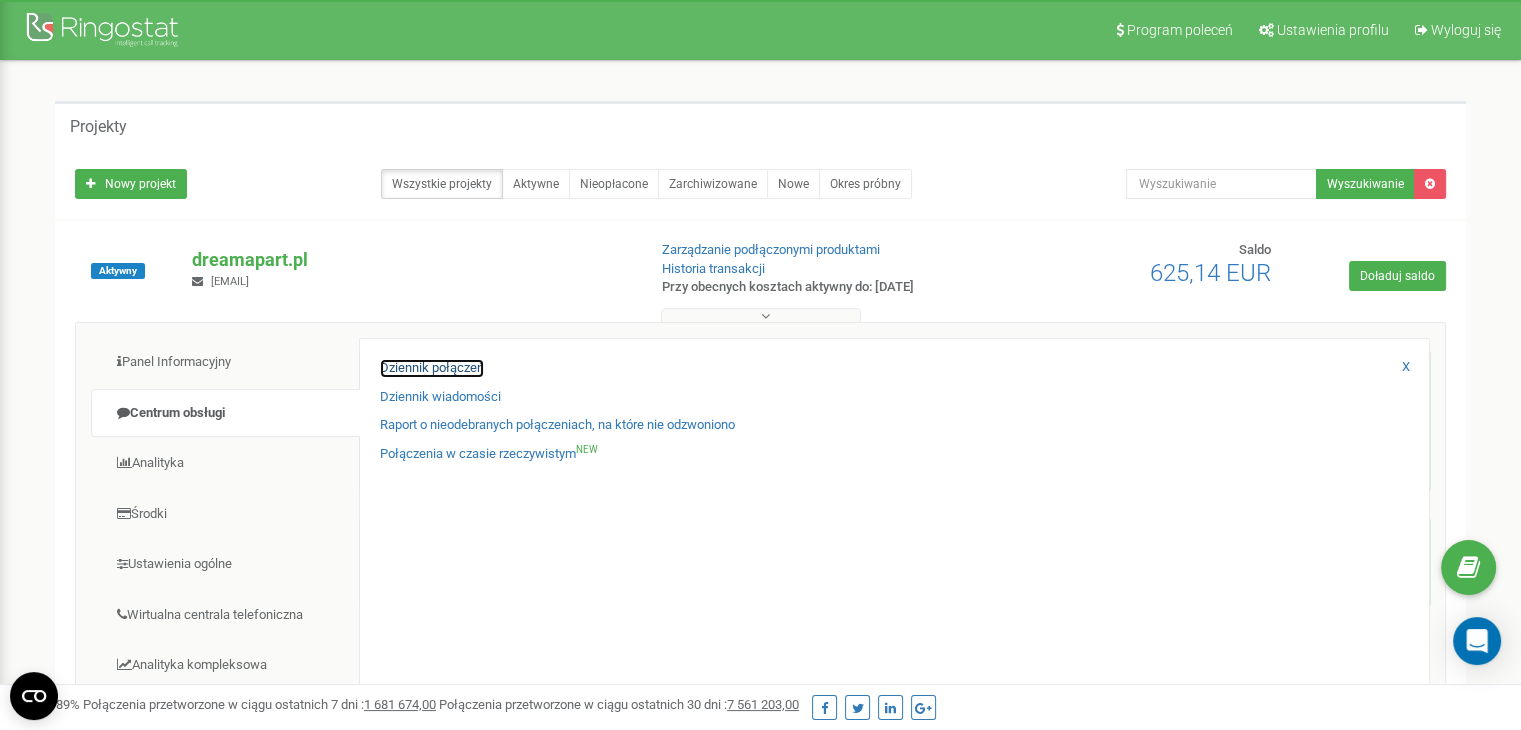 click on "Dziennik połączeń" at bounding box center [432, 368] 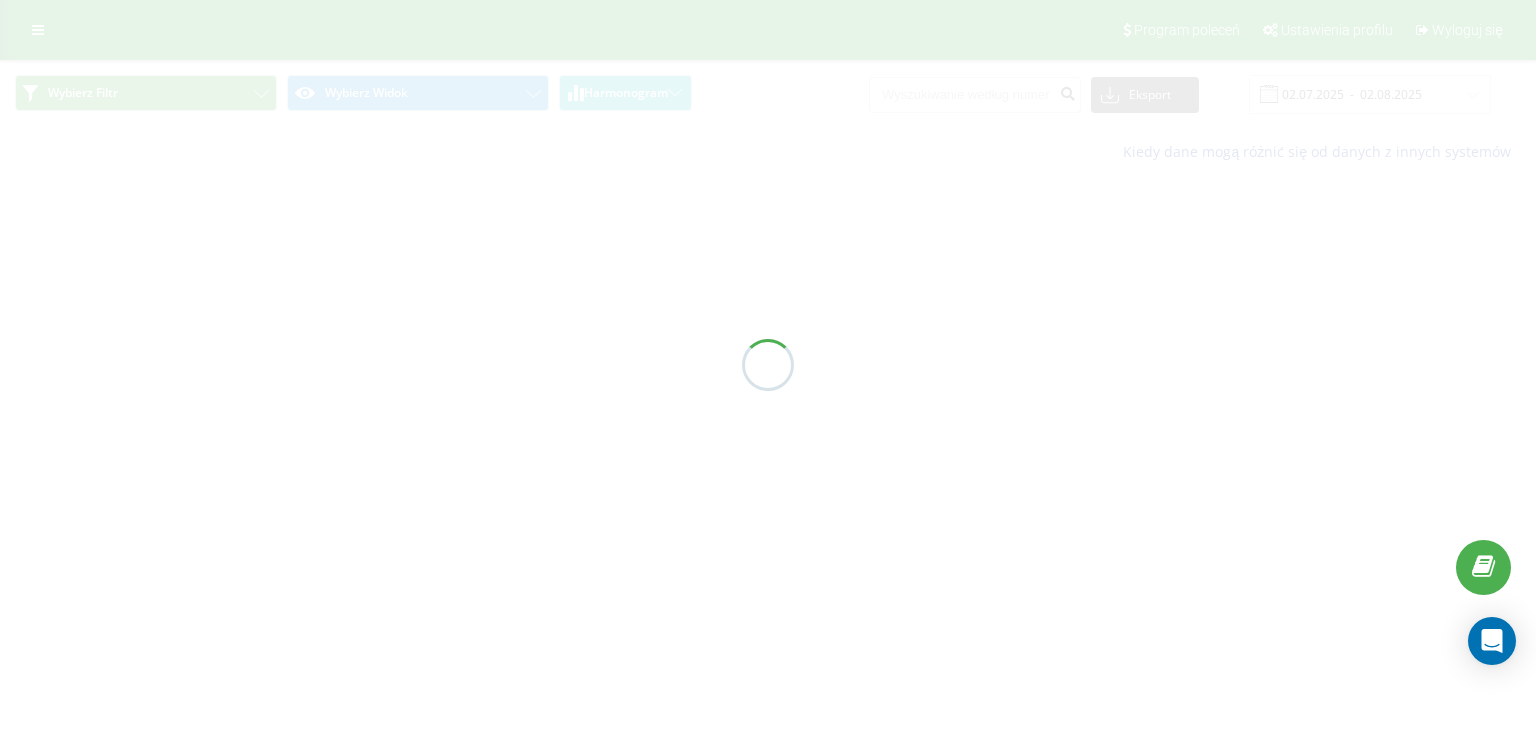scroll, scrollTop: 0, scrollLeft: 0, axis: both 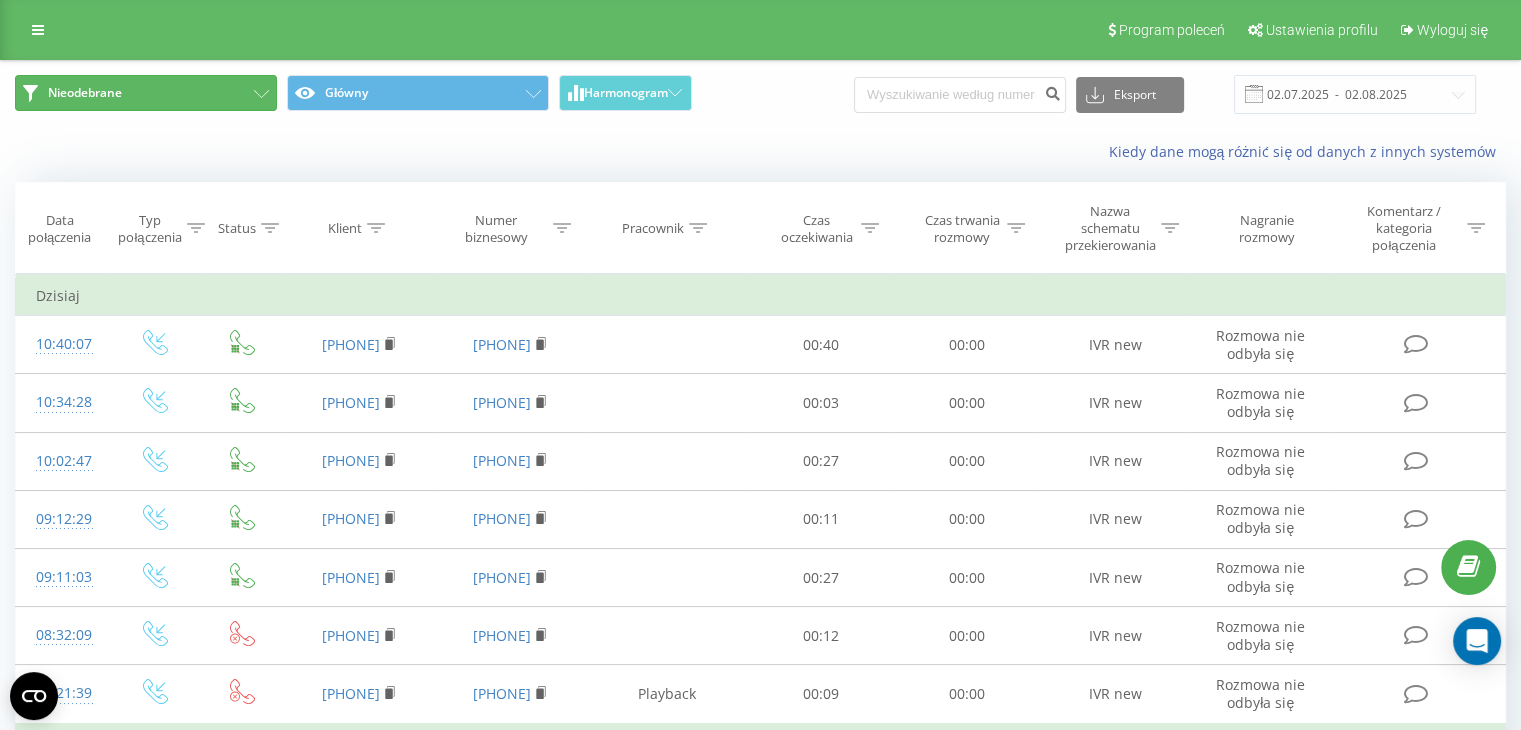 click on "Nieodebrane" at bounding box center [146, 93] 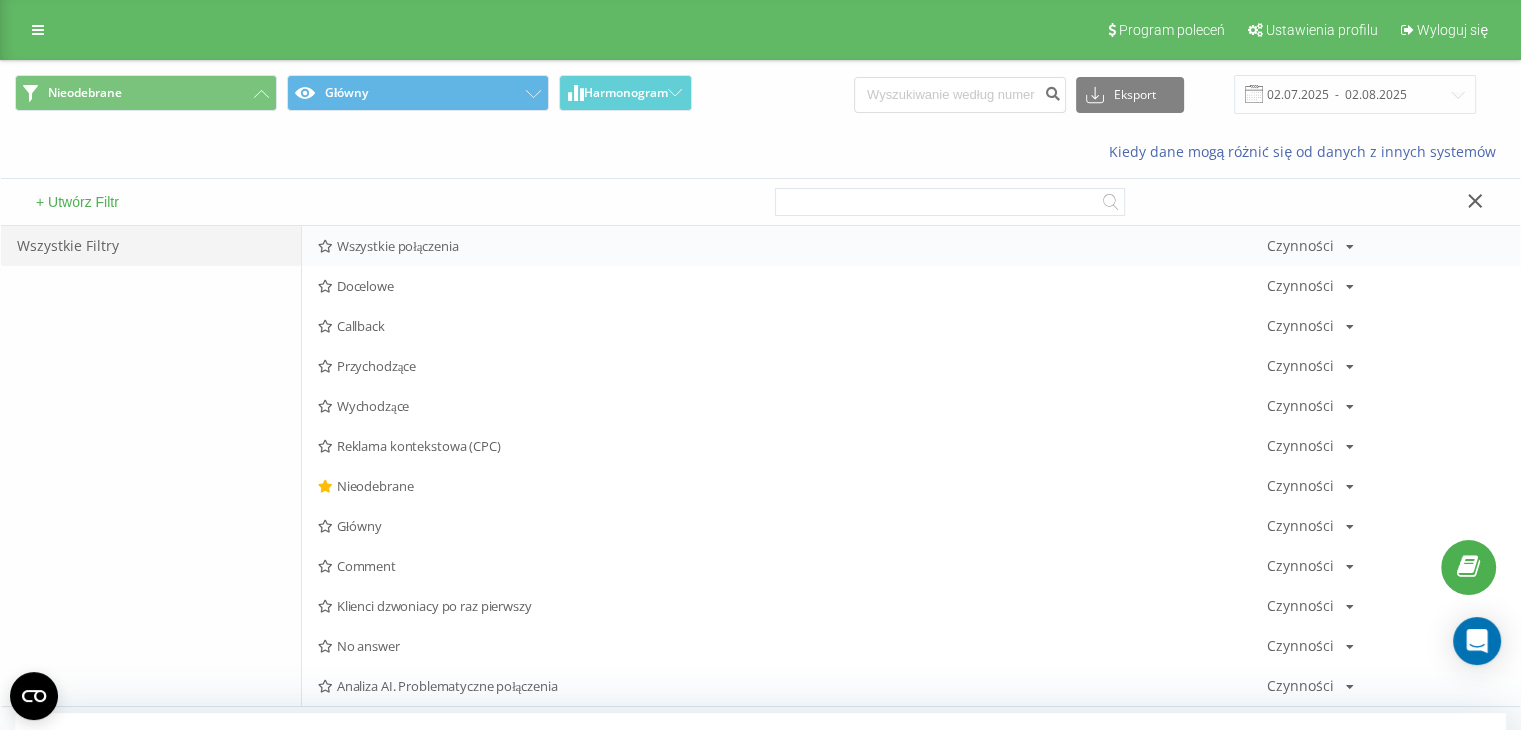 click on "Wszystkie połączenia" at bounding box center (792, 246) 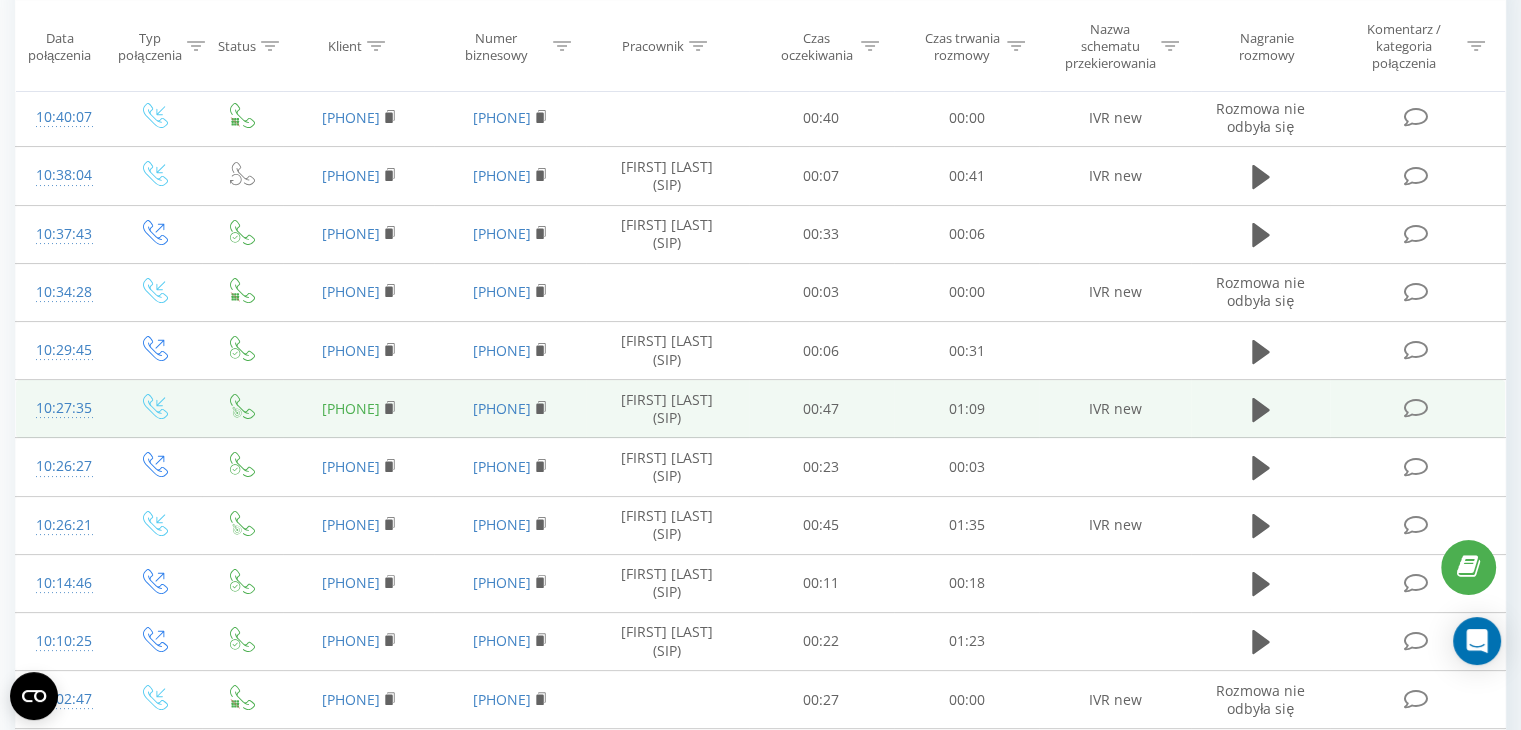 scroll, scrollTop: 400, scrollLeft: 0, axis: vertical 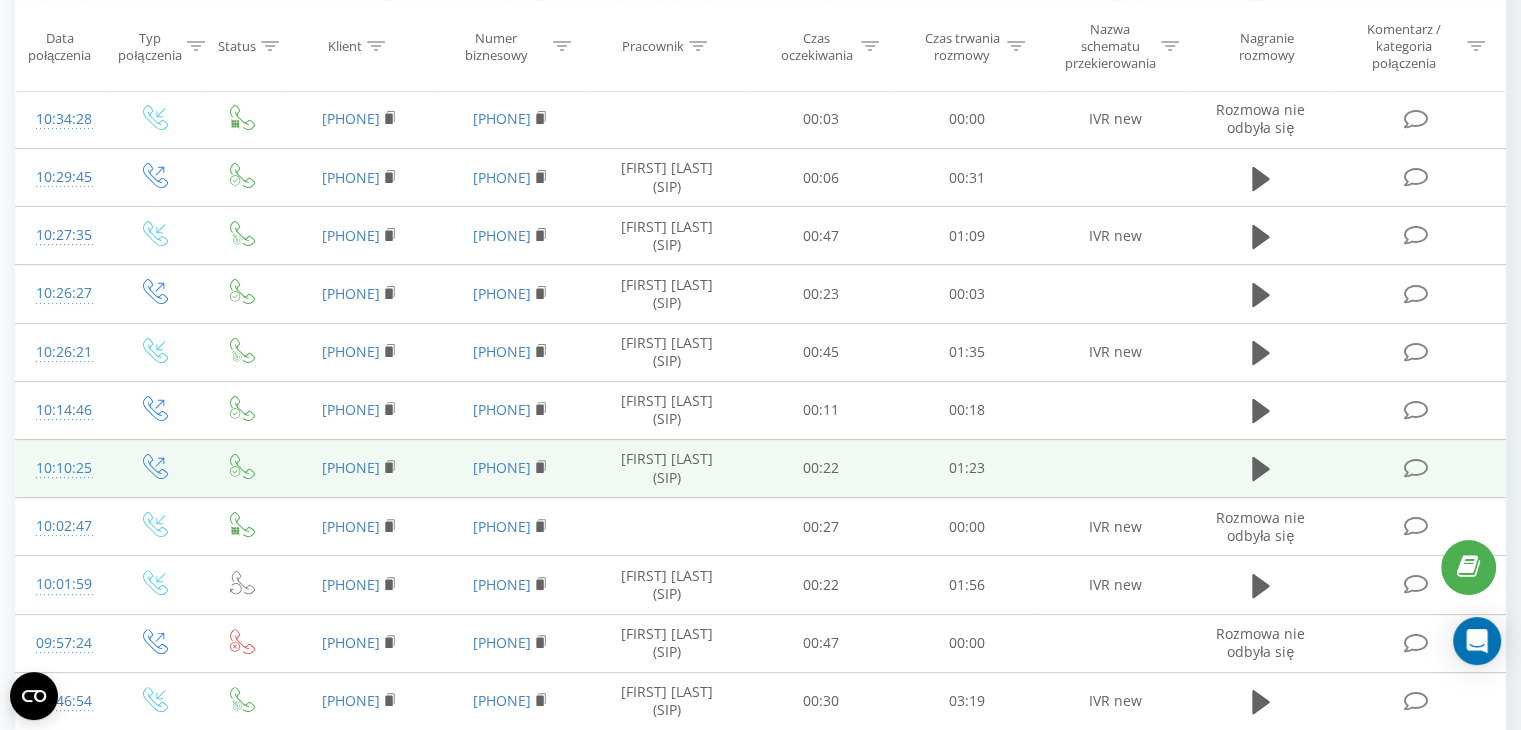 click at bounding box center [1261, 468] 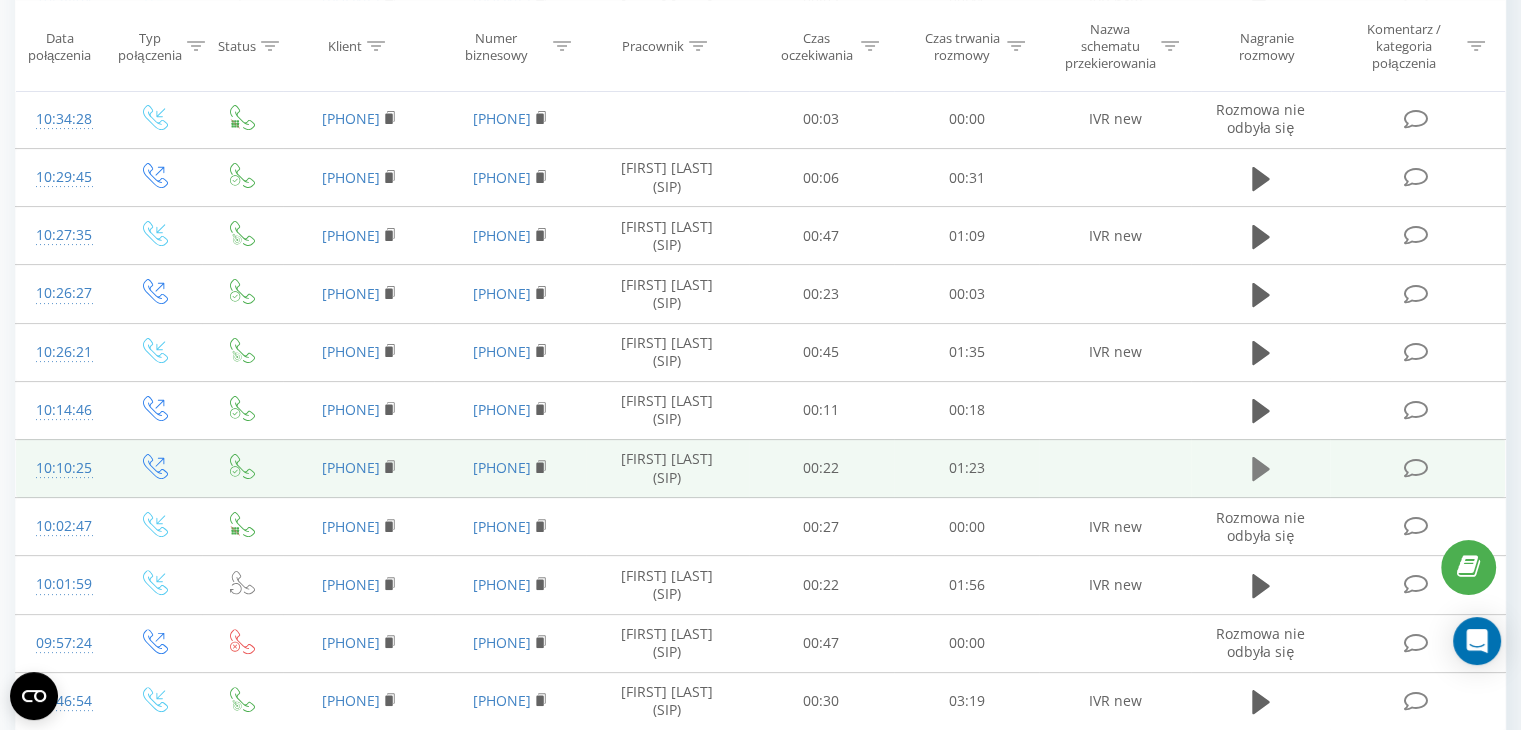 click at bounding box center [1261, 469] 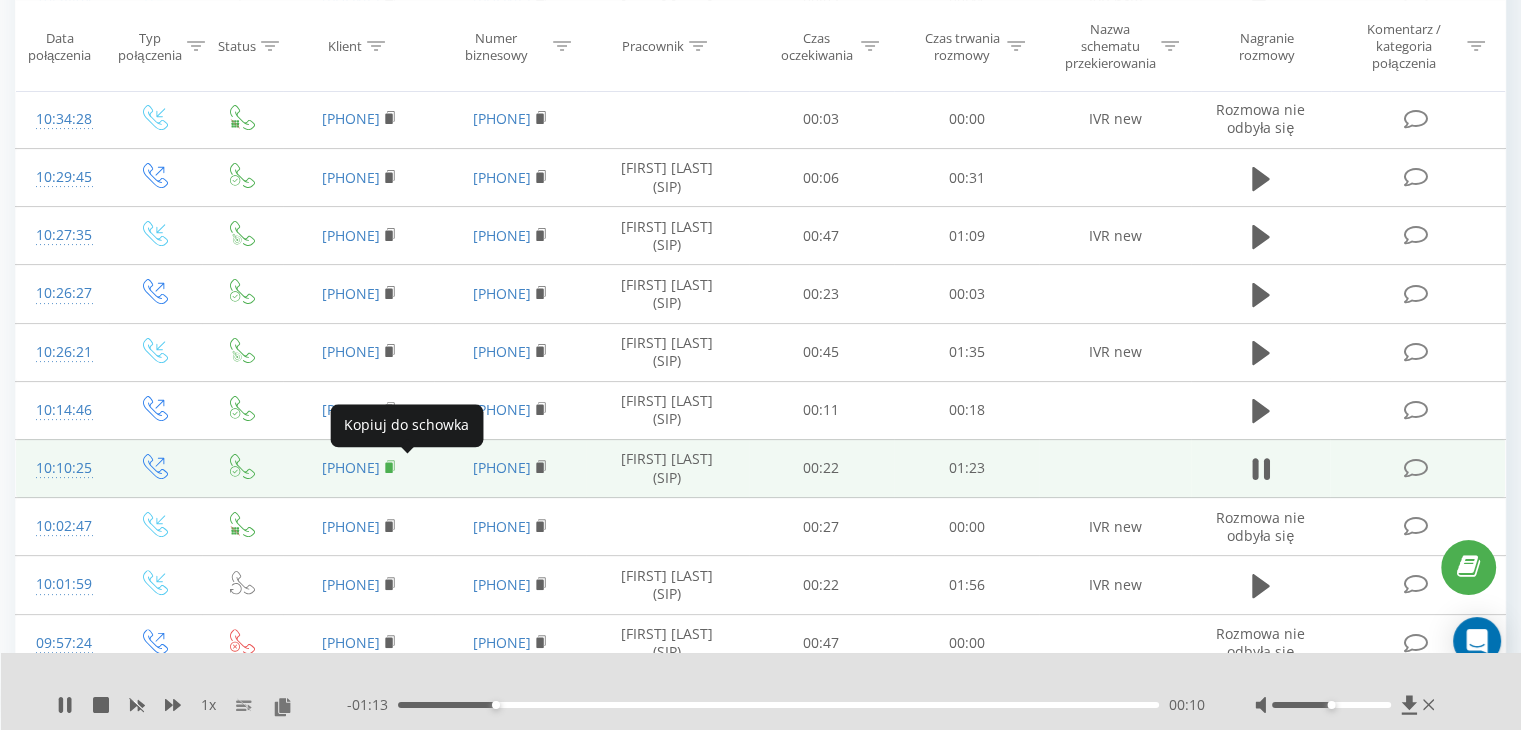 click 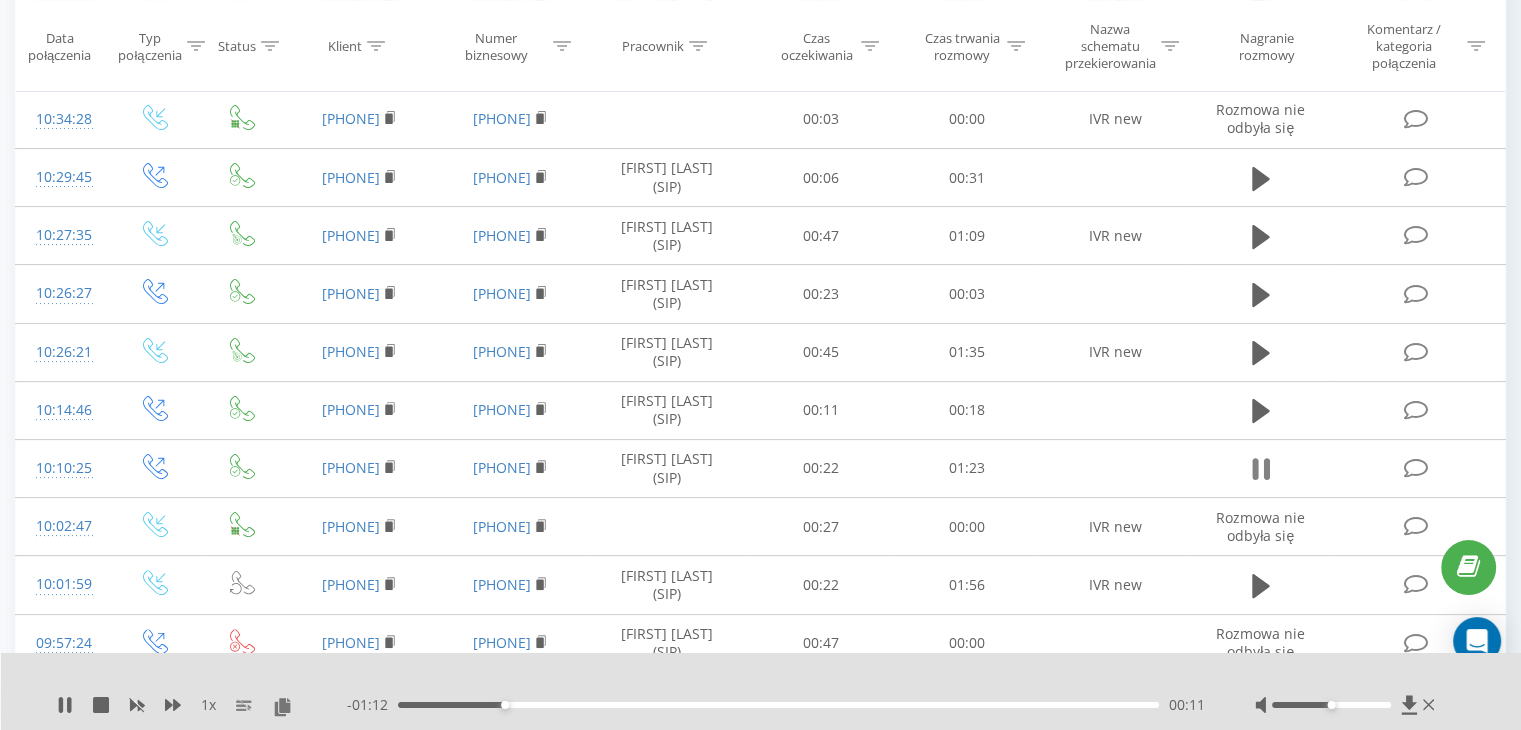 click 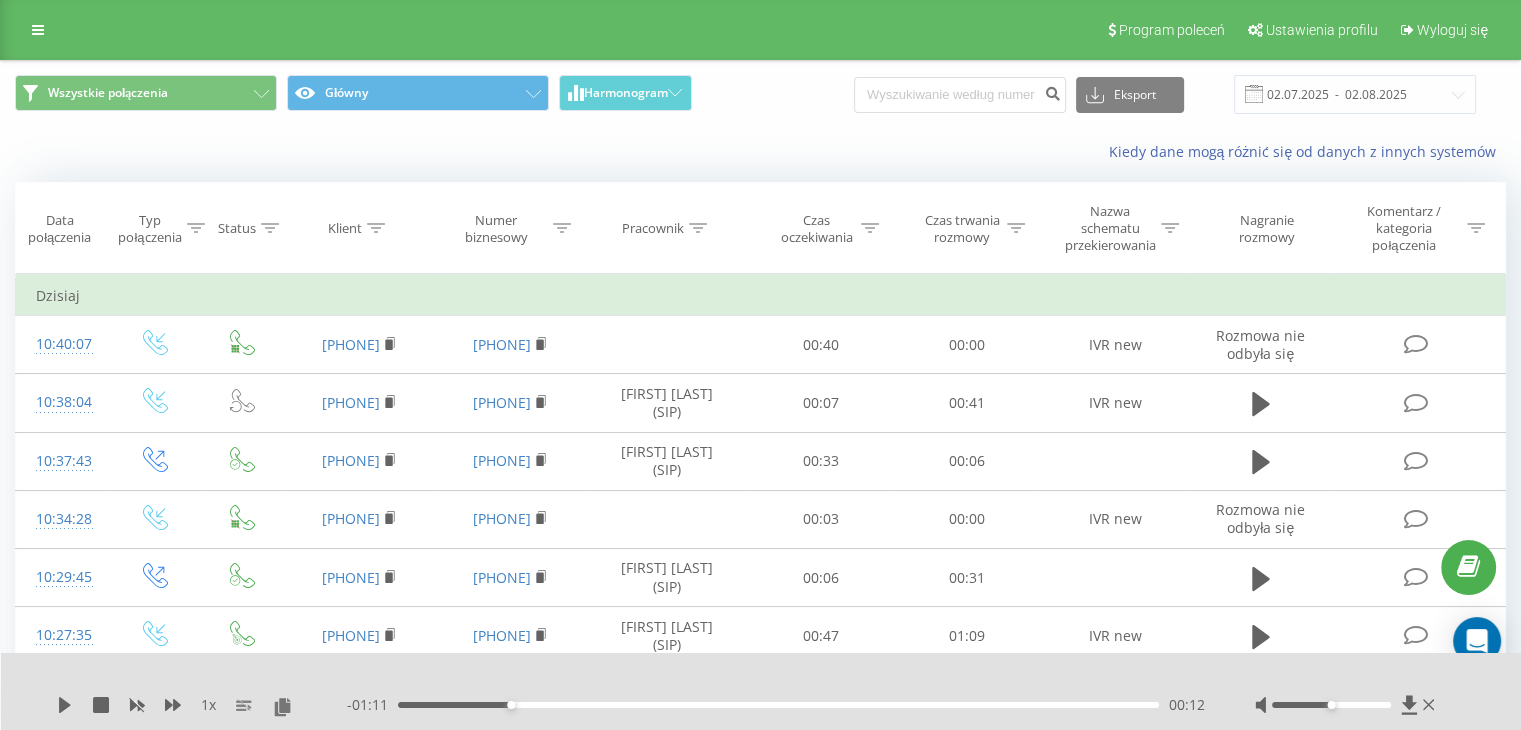scroll, scrollTop: 0, scrollLeft: 0, axis: both 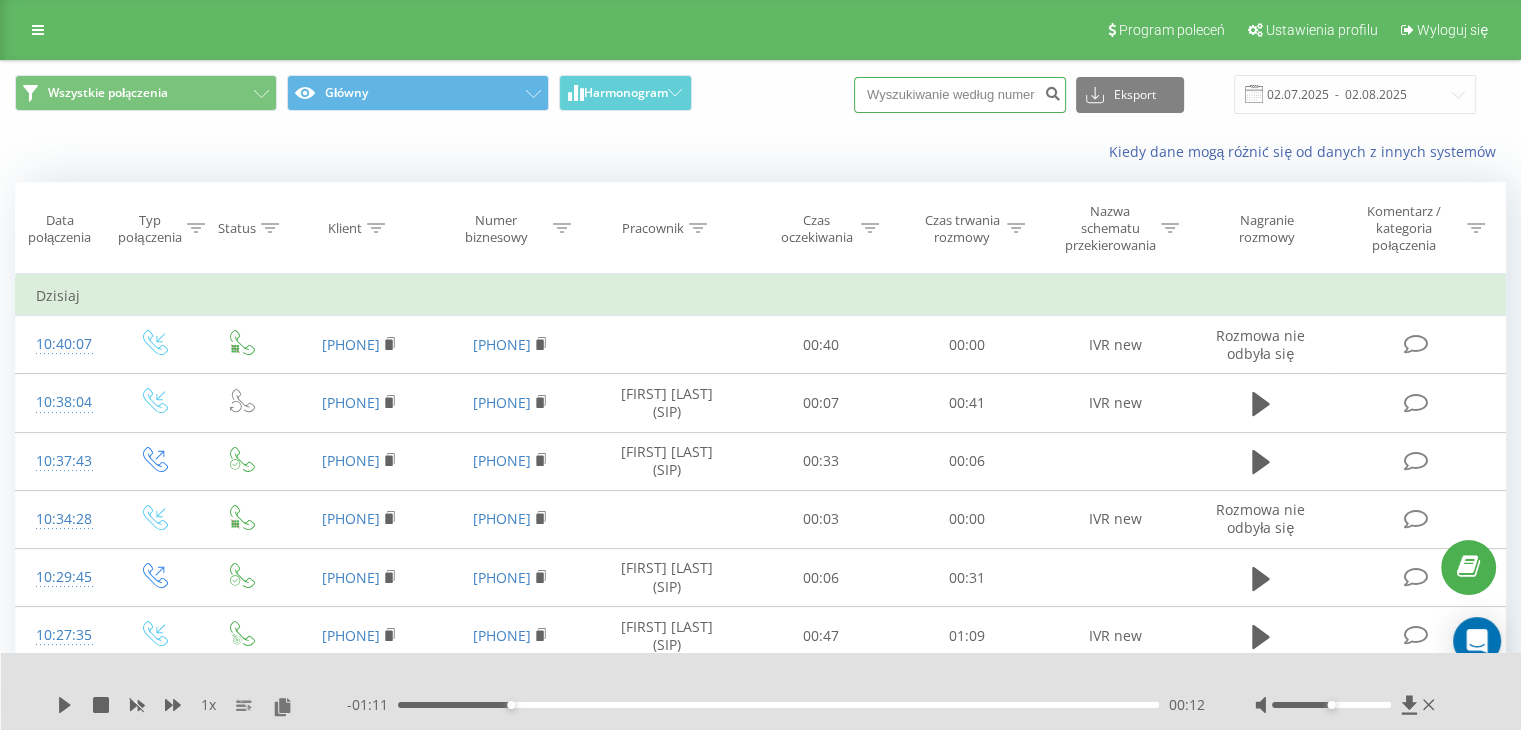 click at bounding box center (960, 95) 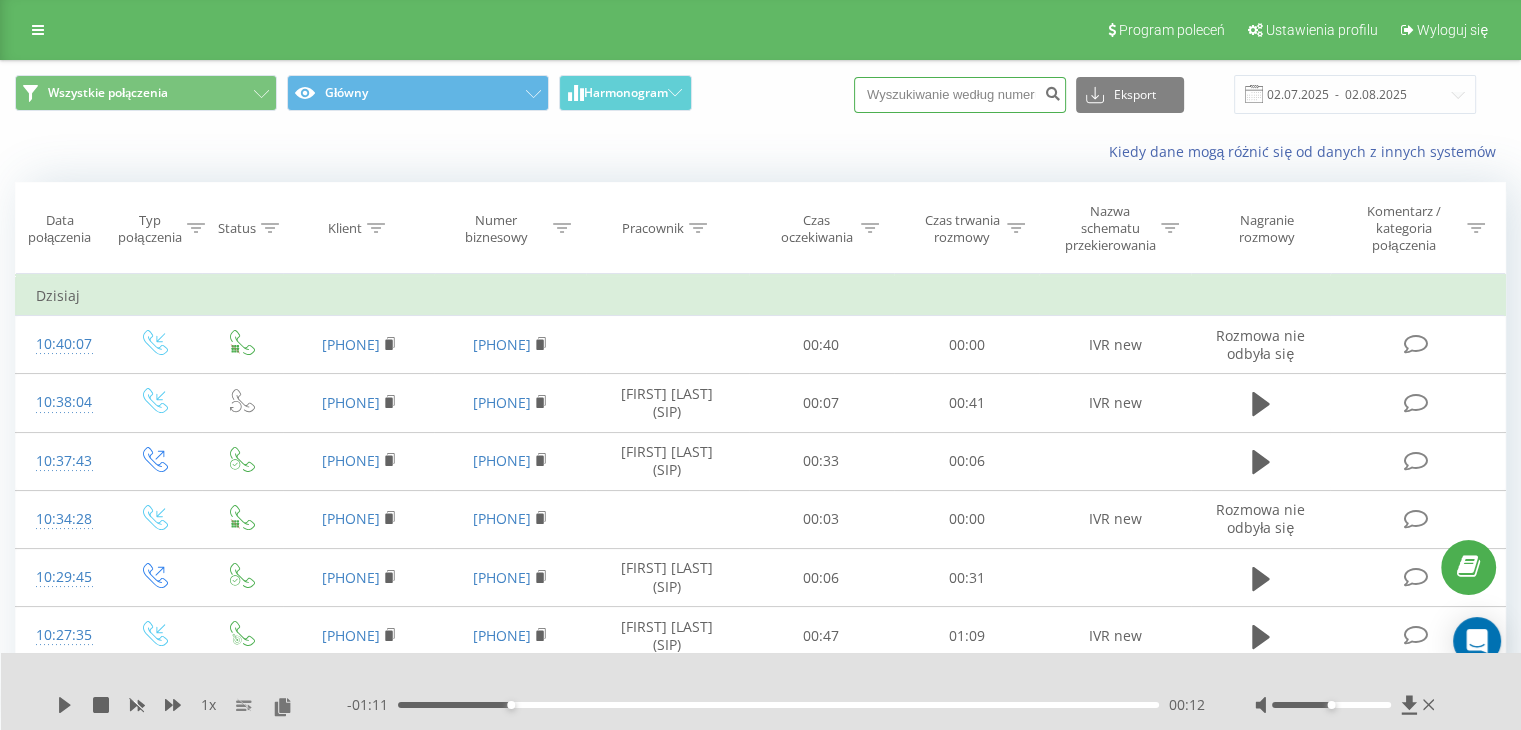 paste on "[PHONE]" 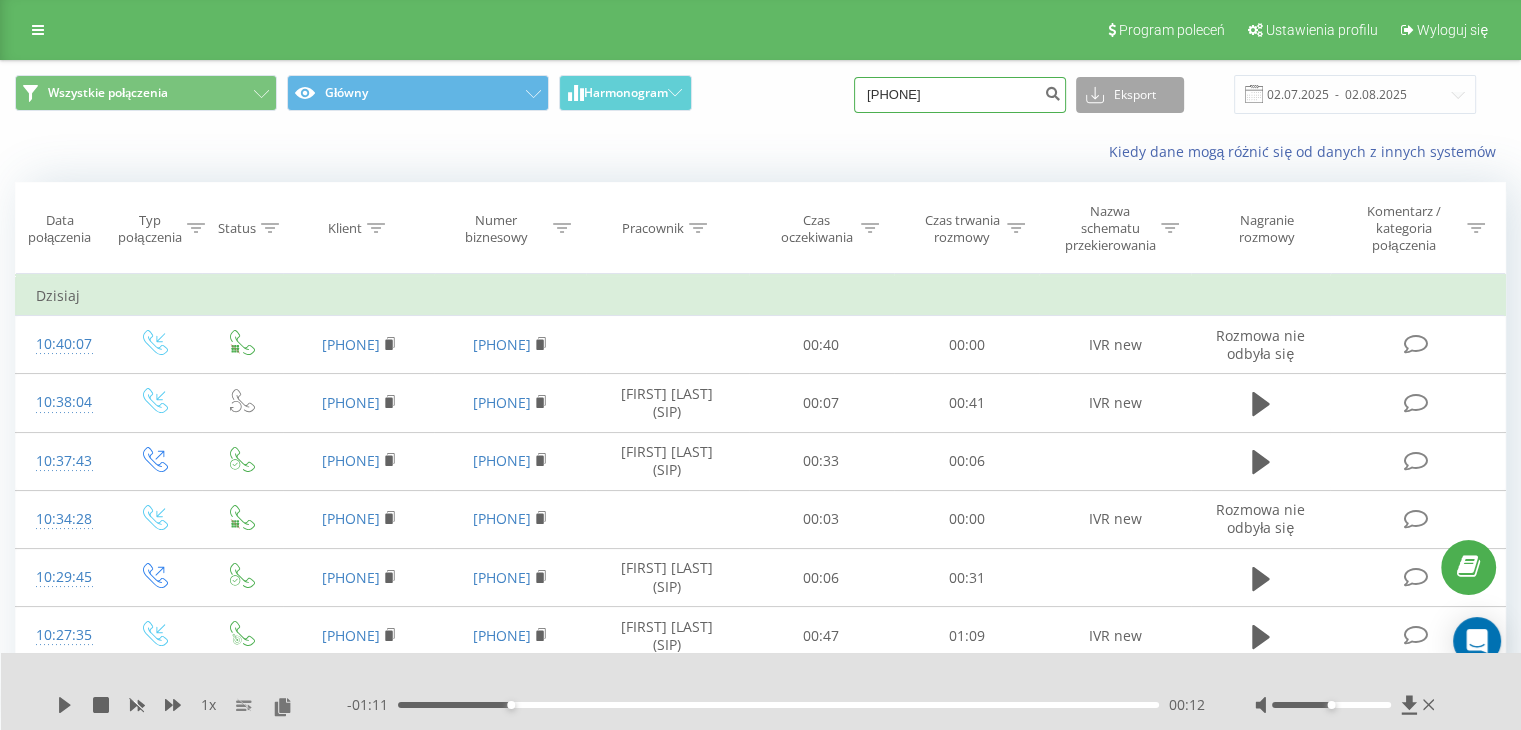 type on "[PHONE]" 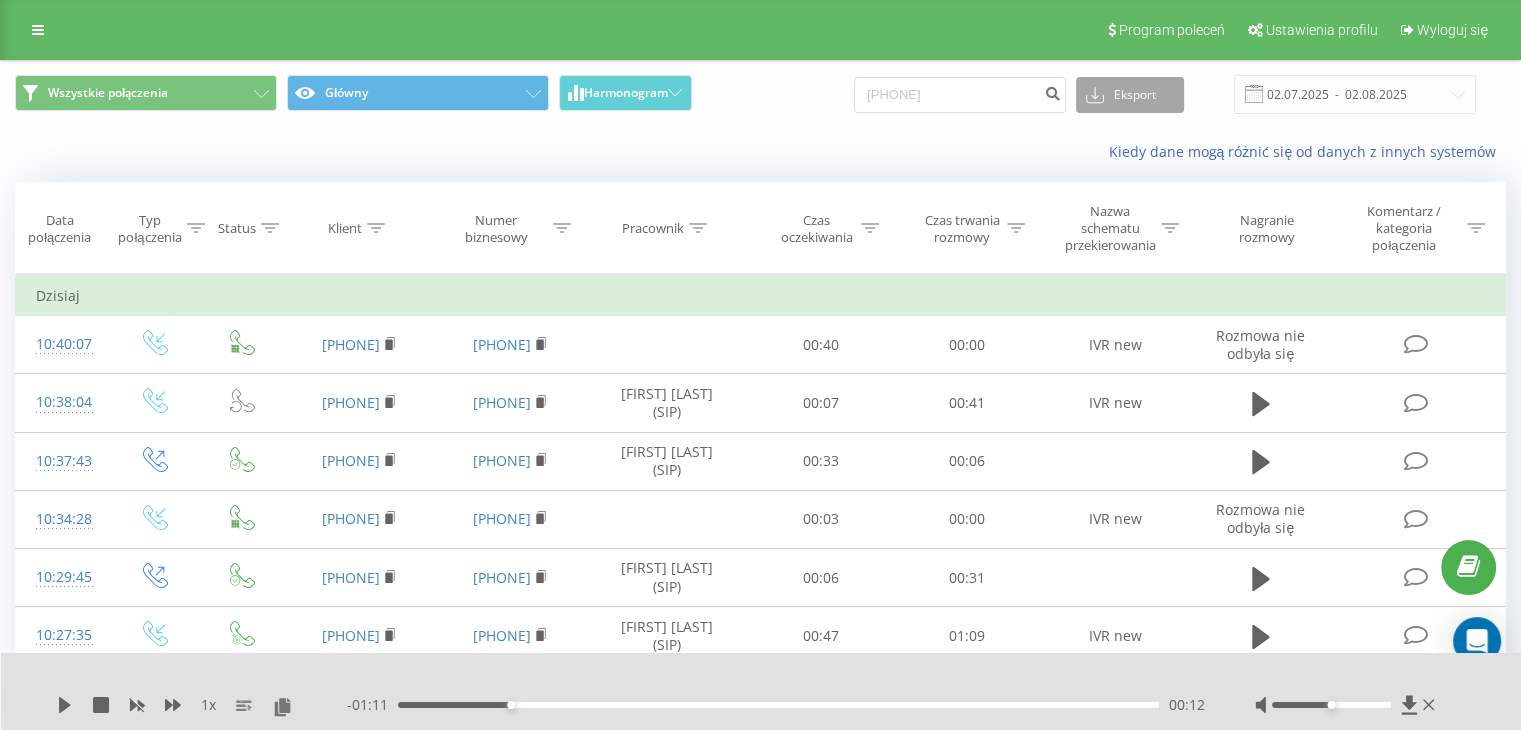 click on "Eksport" at bounding box center (1130, 95) 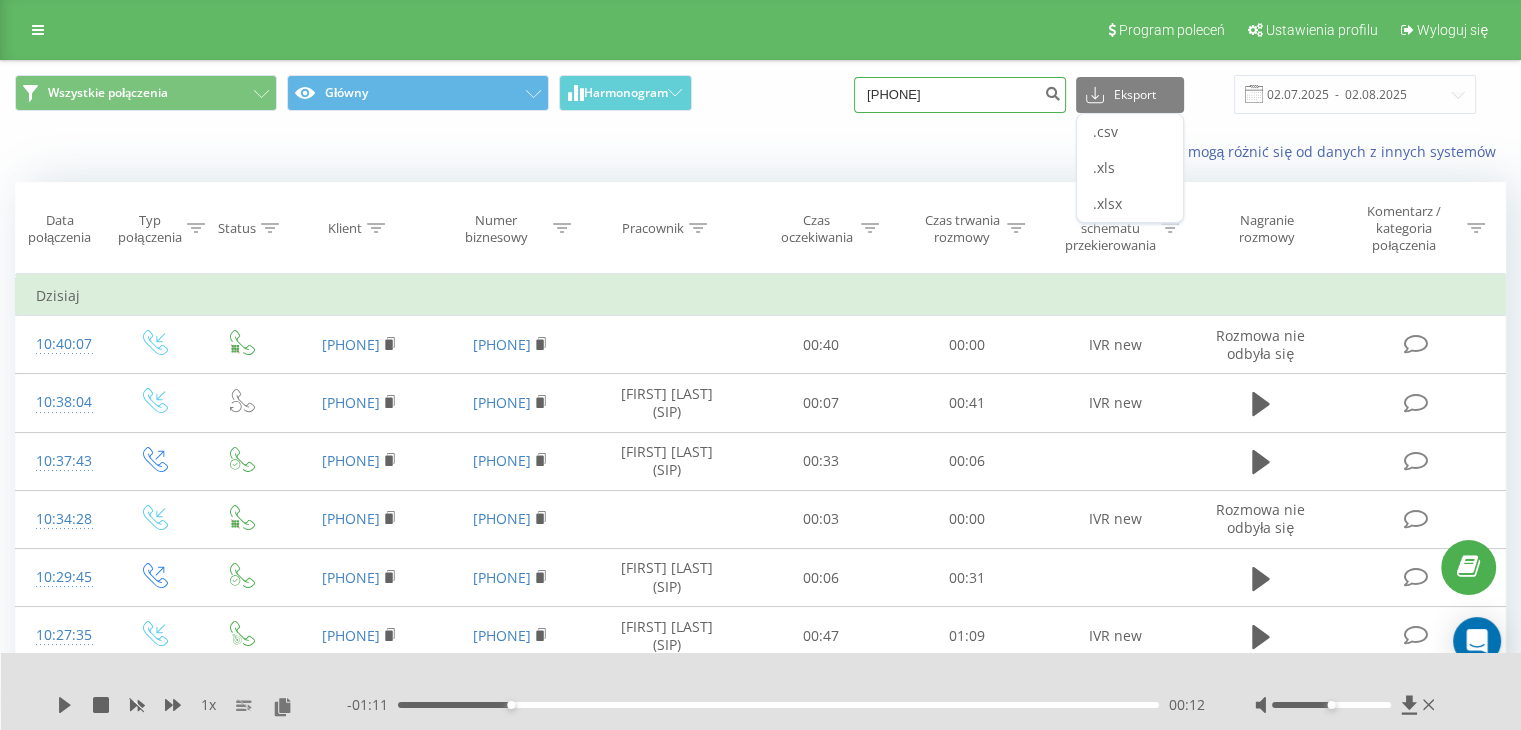 click on "[PHONE]" at bounding box center [960, 95] 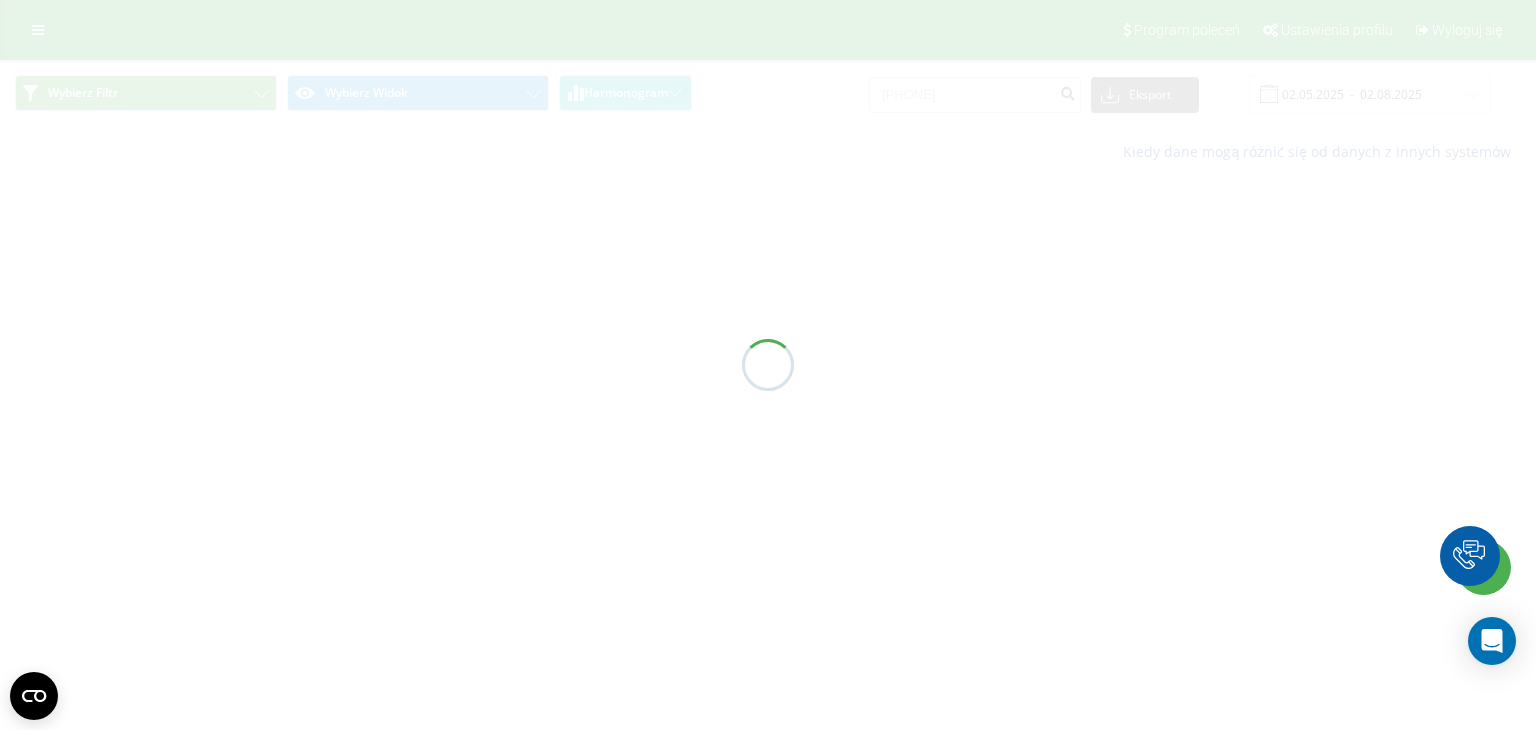 scroll, scrollTop: 0, scrollLeft: 0, axis: both 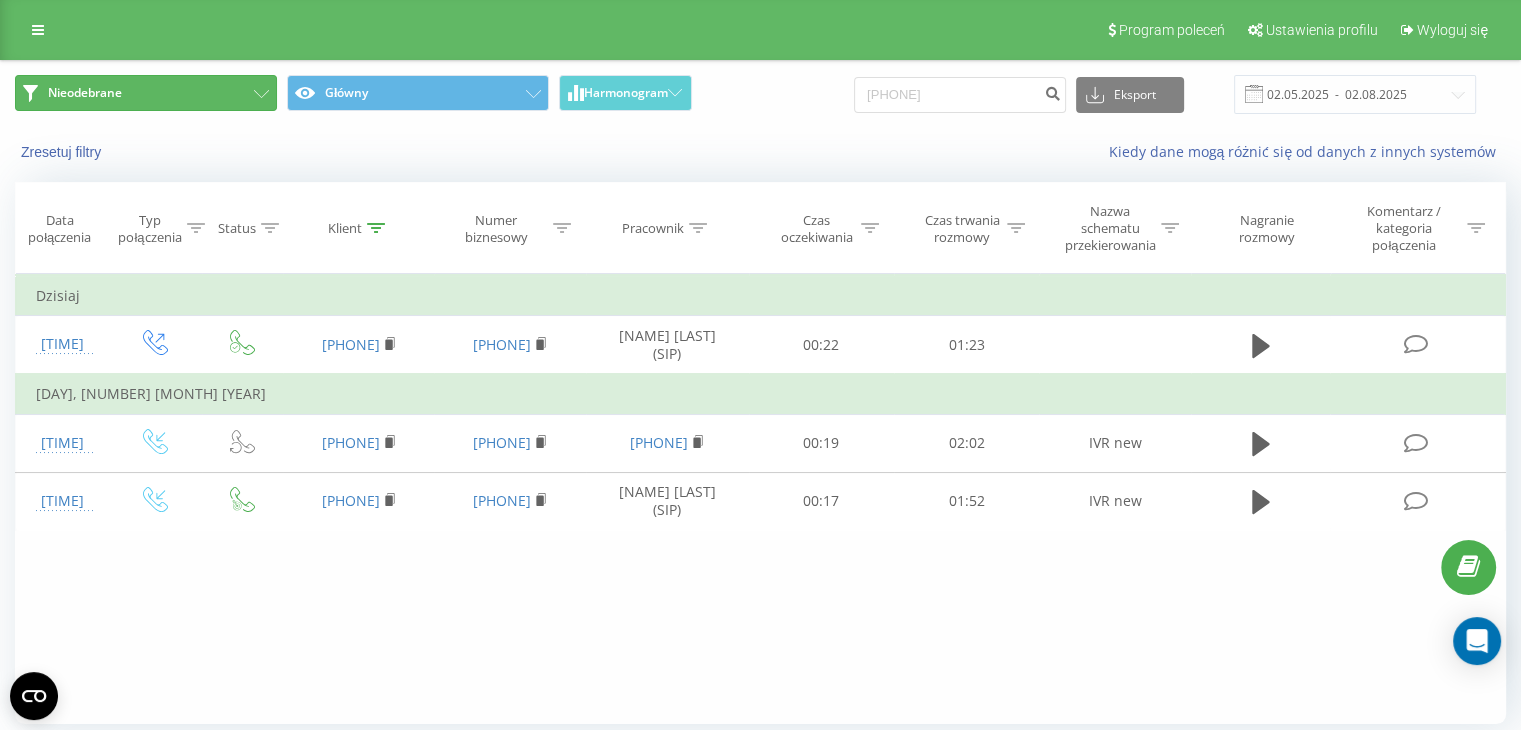 click on "Nieodebrane" at bounding box center [146, 93] 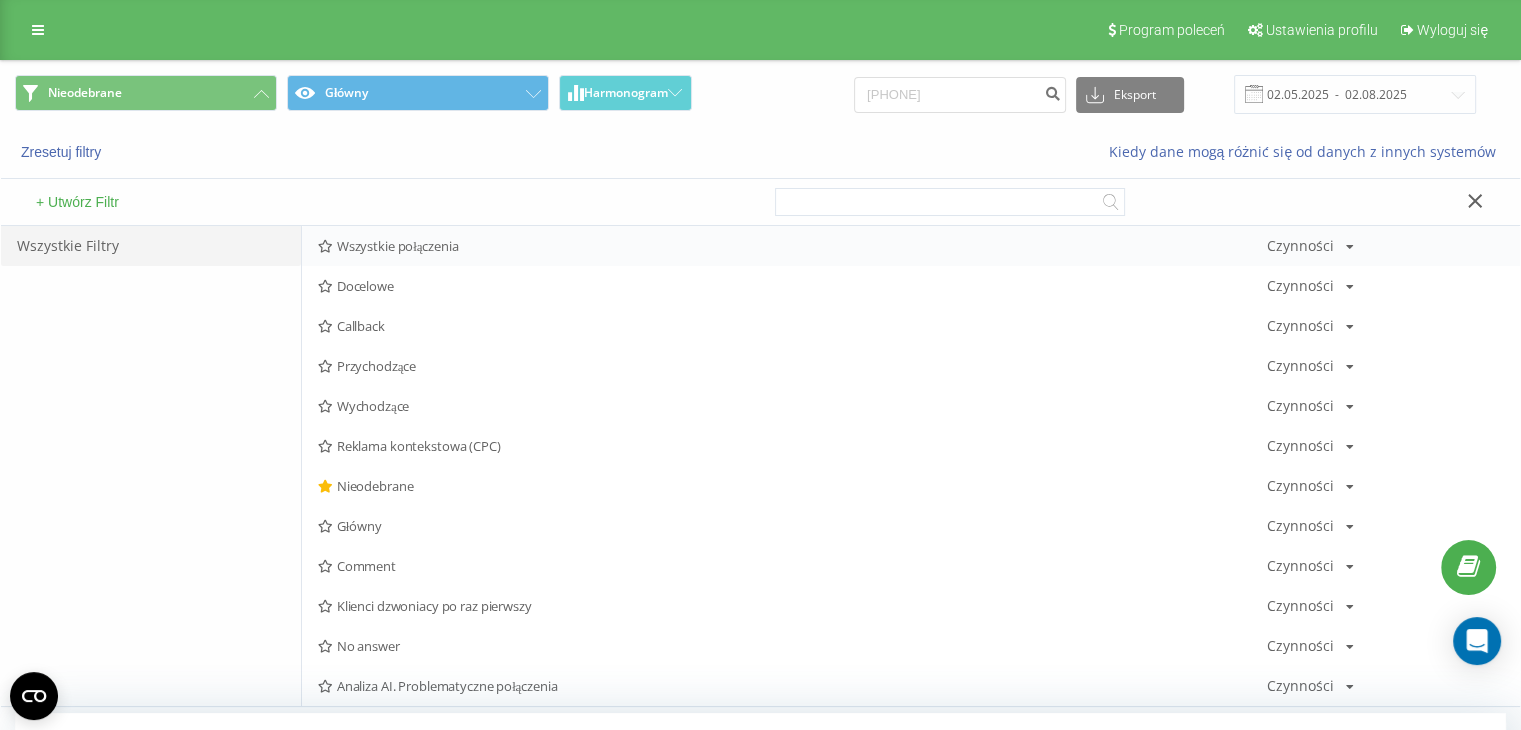 click on "Wszystkie połączenia" at bounding box center [792, 246] 